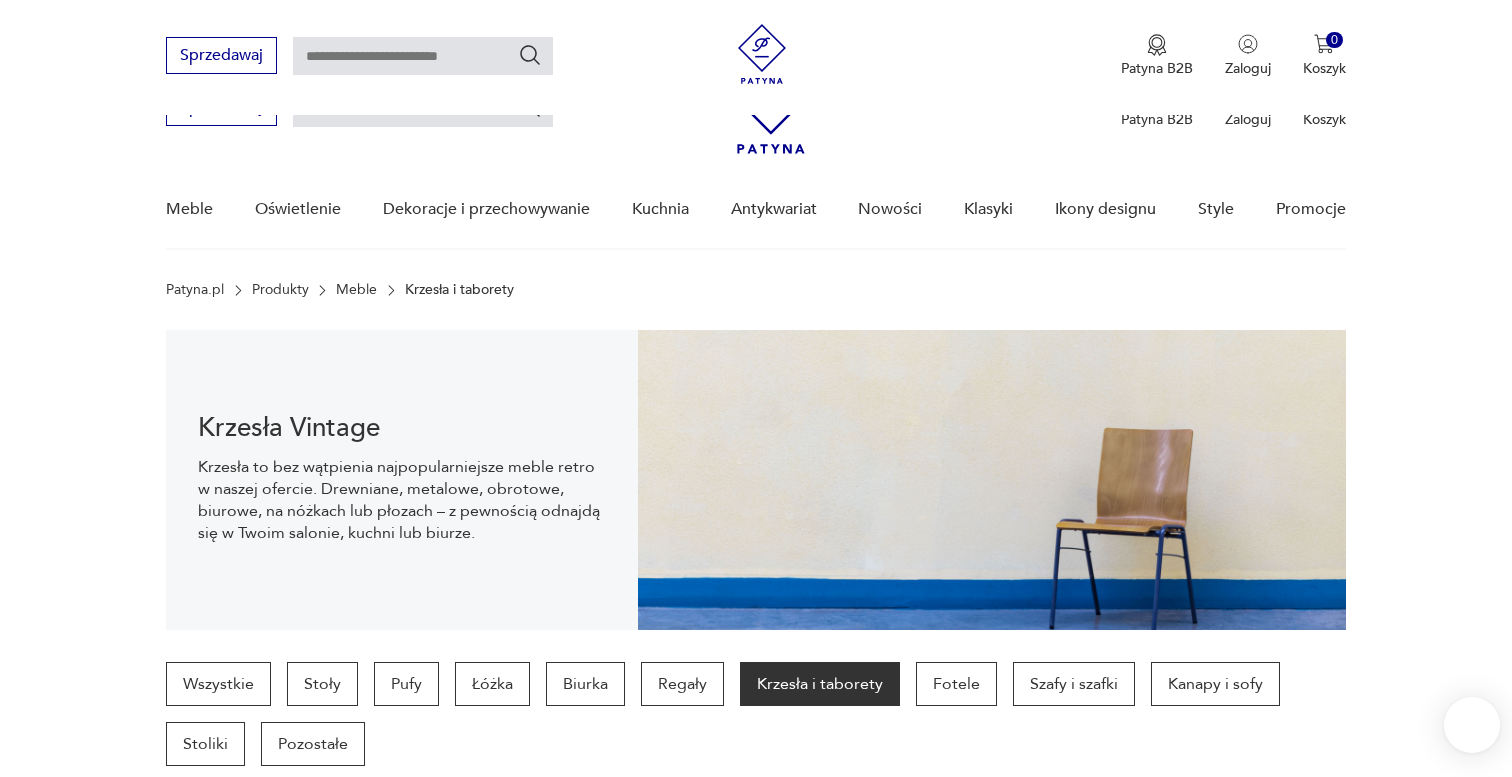 scroll, scrollTop: 363, scrollLeft: 0, axis: vertical 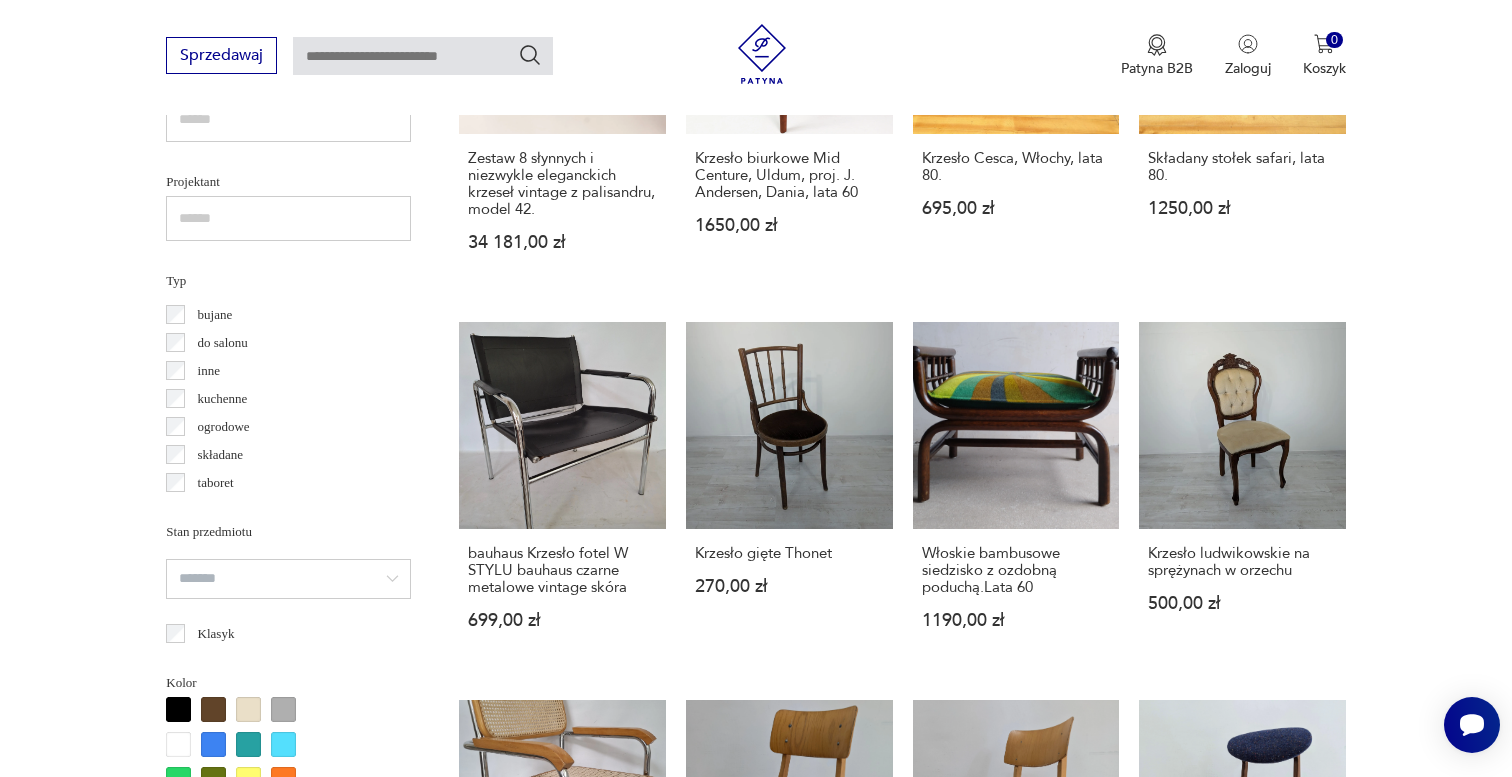 click on "Filtruj produkty Cena MIN MAX OK Promocja Datowanie OK Kraj pochodzenia Dania  ( 301 ) Polska  ( 276 ) Niemcy  ( 163 ) Włochy  ( 147 ) Wielka Brytania  ( 42 ) Szwecja  ( 28 ) Czechy  ( 23 ) Holandia  ( 22 ) Producent Projektant Typ biurowe bujane do salonu inne kuchenne ogrodowe składane taboret Stan przedmiotu Klasyk Kolor Tag art deco Bauhaus Bavaria black friday Cepelia ceramika Chodzież Ćmielów Rodzaj nóżek inne obrotowe proste płozy zwężane Podłokietnik Regulowane Tworzywo chrom drewno inne metal rafia rattan skóra tkanina tworzywo sztuczne wiklina Liczba sztuk 1 2 3 4 5 6 powyżej 6 Wyczyść filtry" at bounding box center (288, 708) 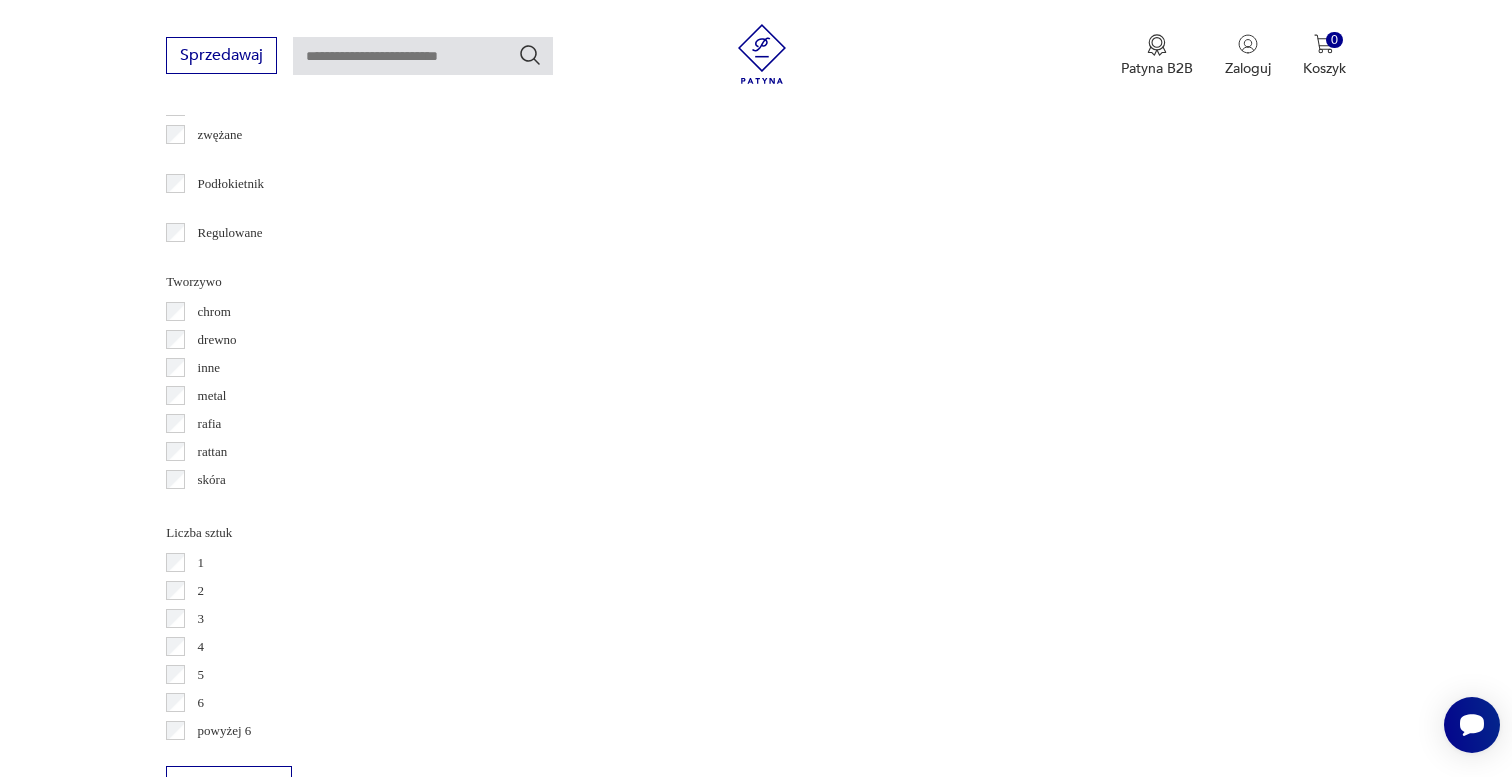 scroll, scrollTop: 2601, scrollLeft: 0, axis: vertical 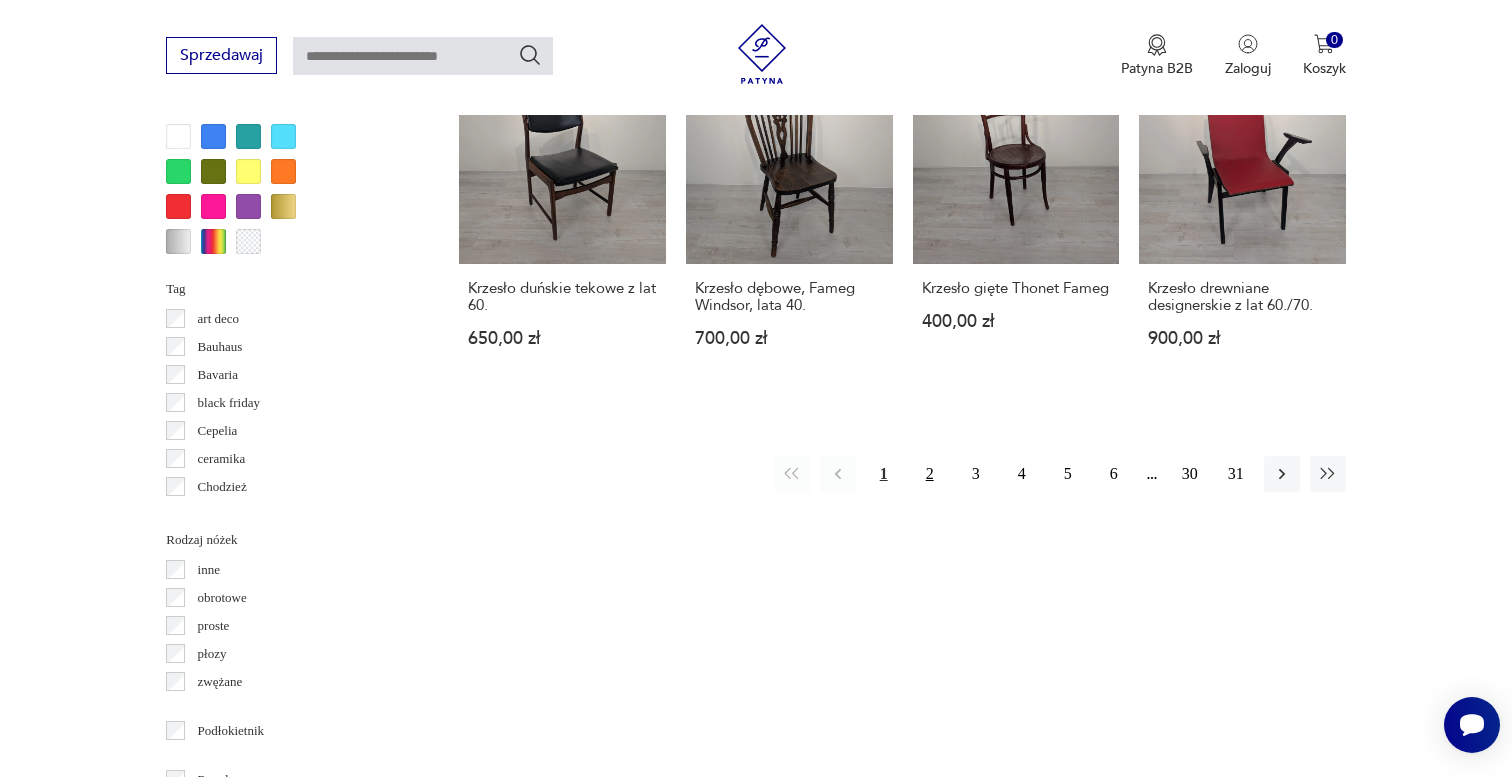 click on "2" at bounding box center (930, 474) 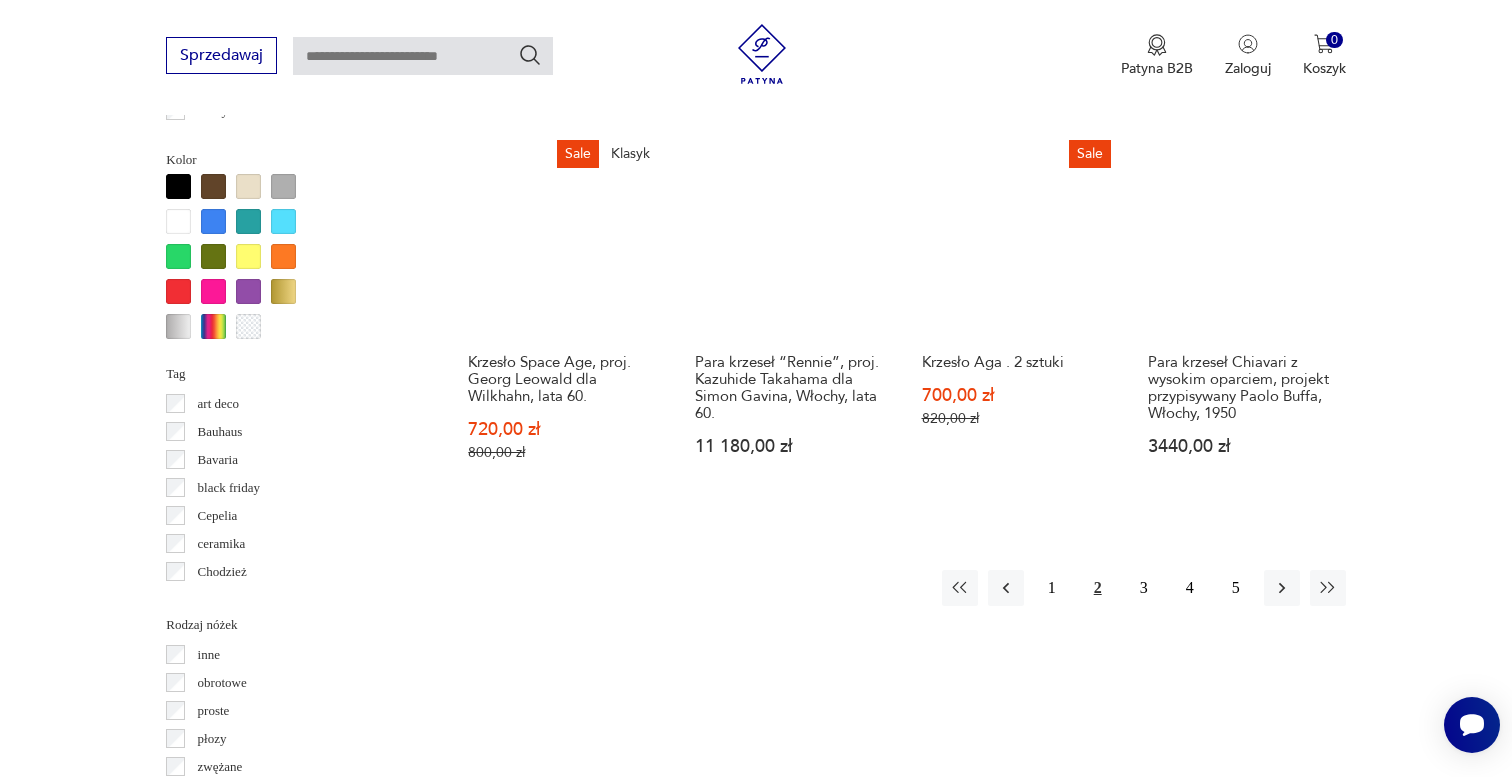 scroll, scrollTop: 1909, scrollLeft: 0, axis: vertical 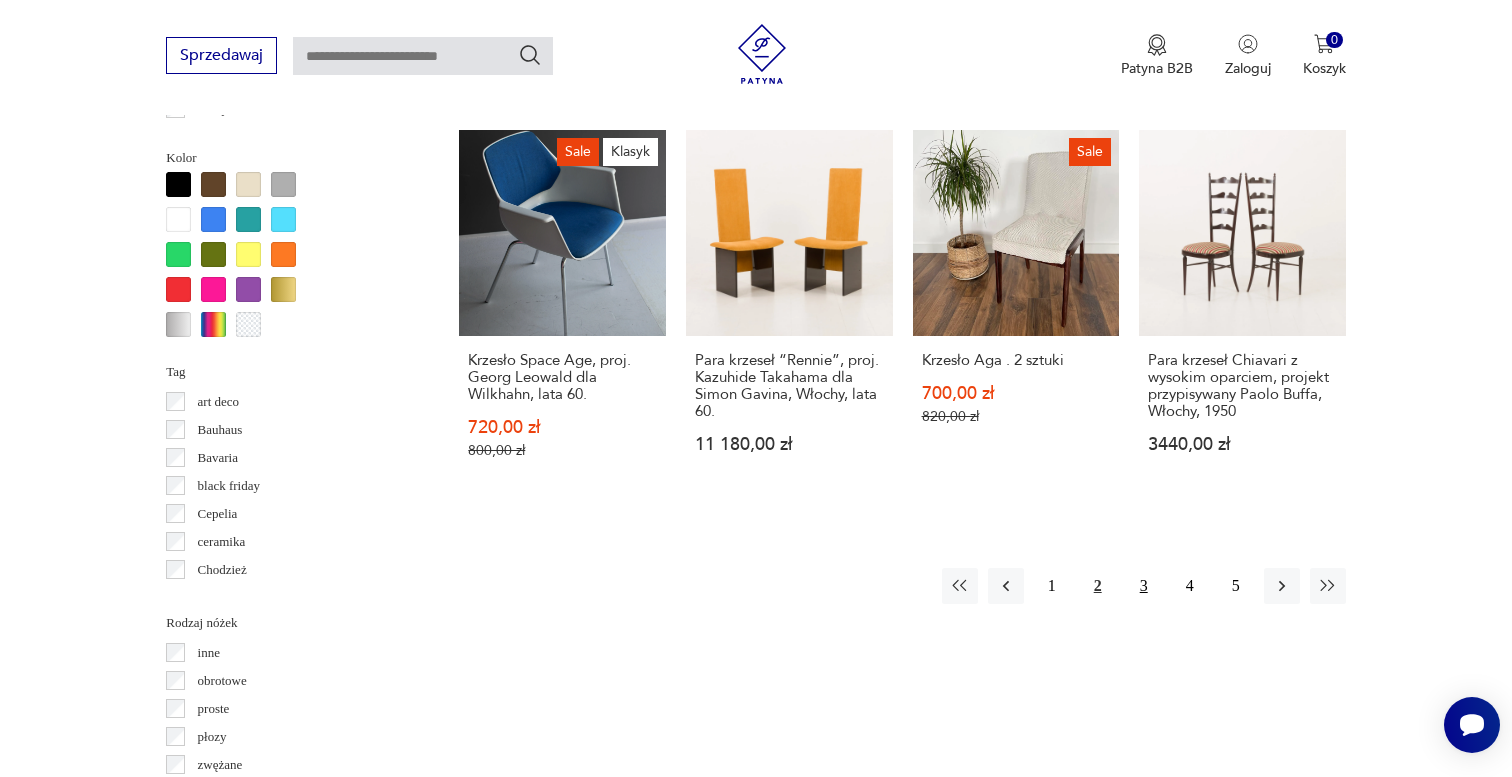 click on "3" at bounding box center (1144, 586) 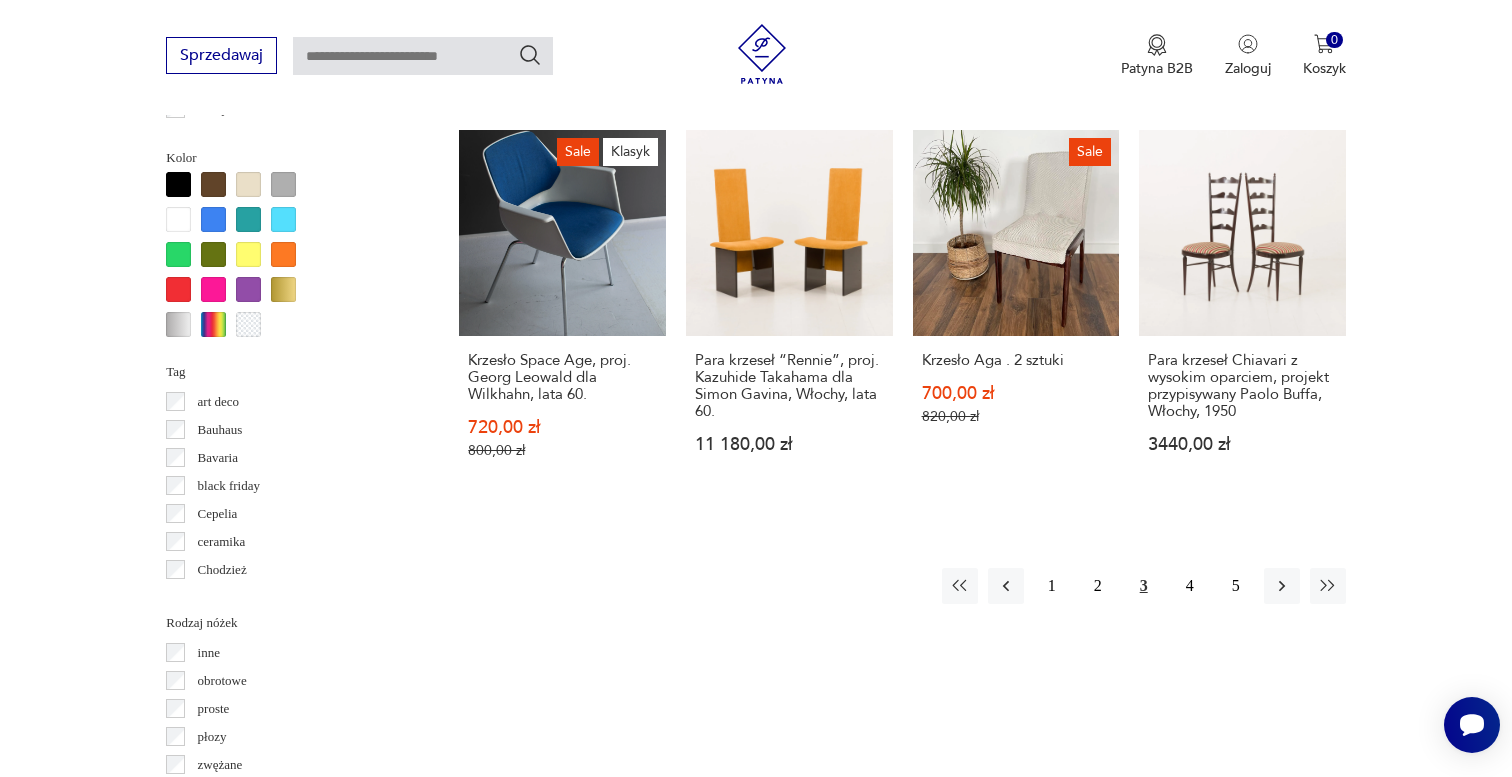 click on "3" at bounding box center (1144, 586) 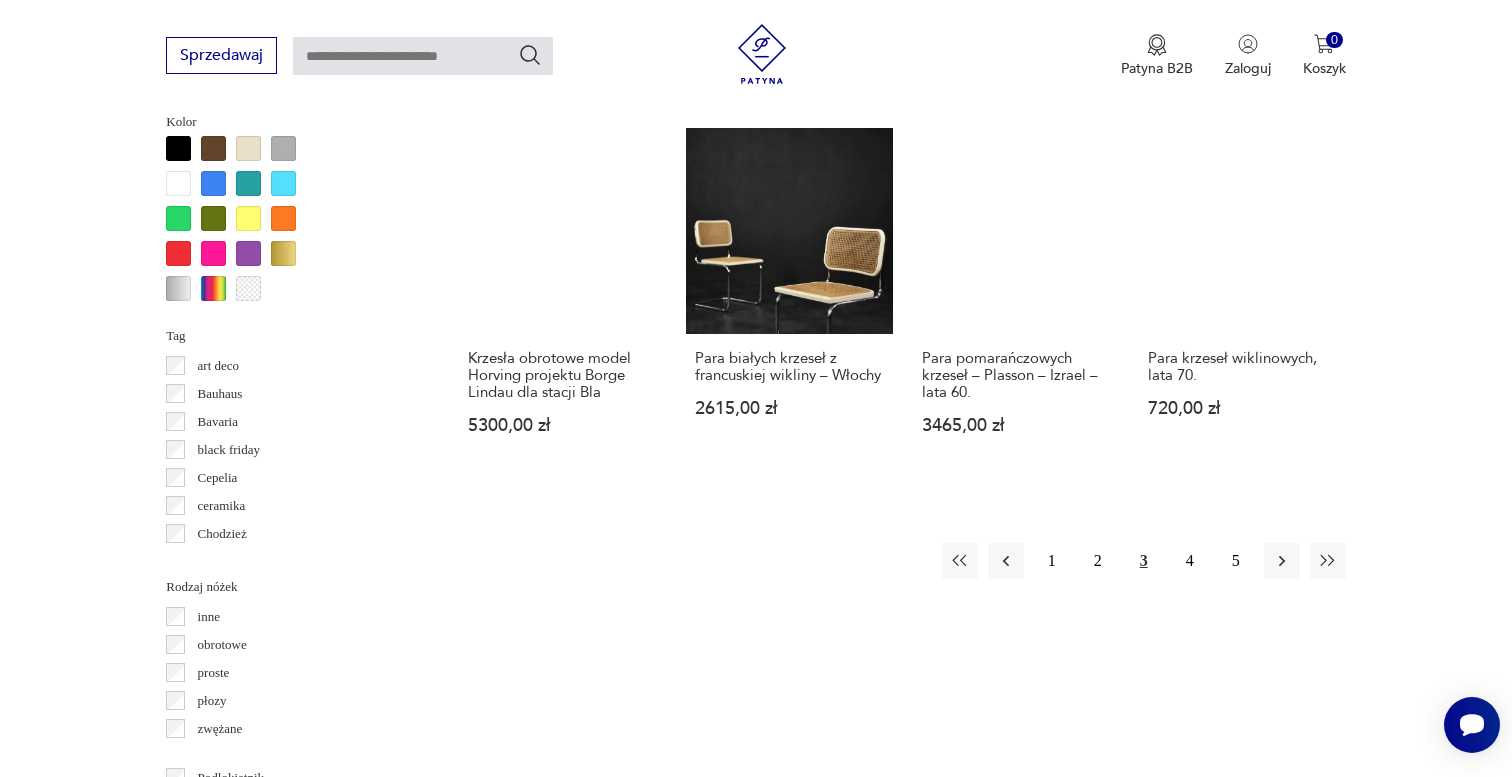 scroll, scrollTop: 1920, scrollLeft: 0, axis: vertical 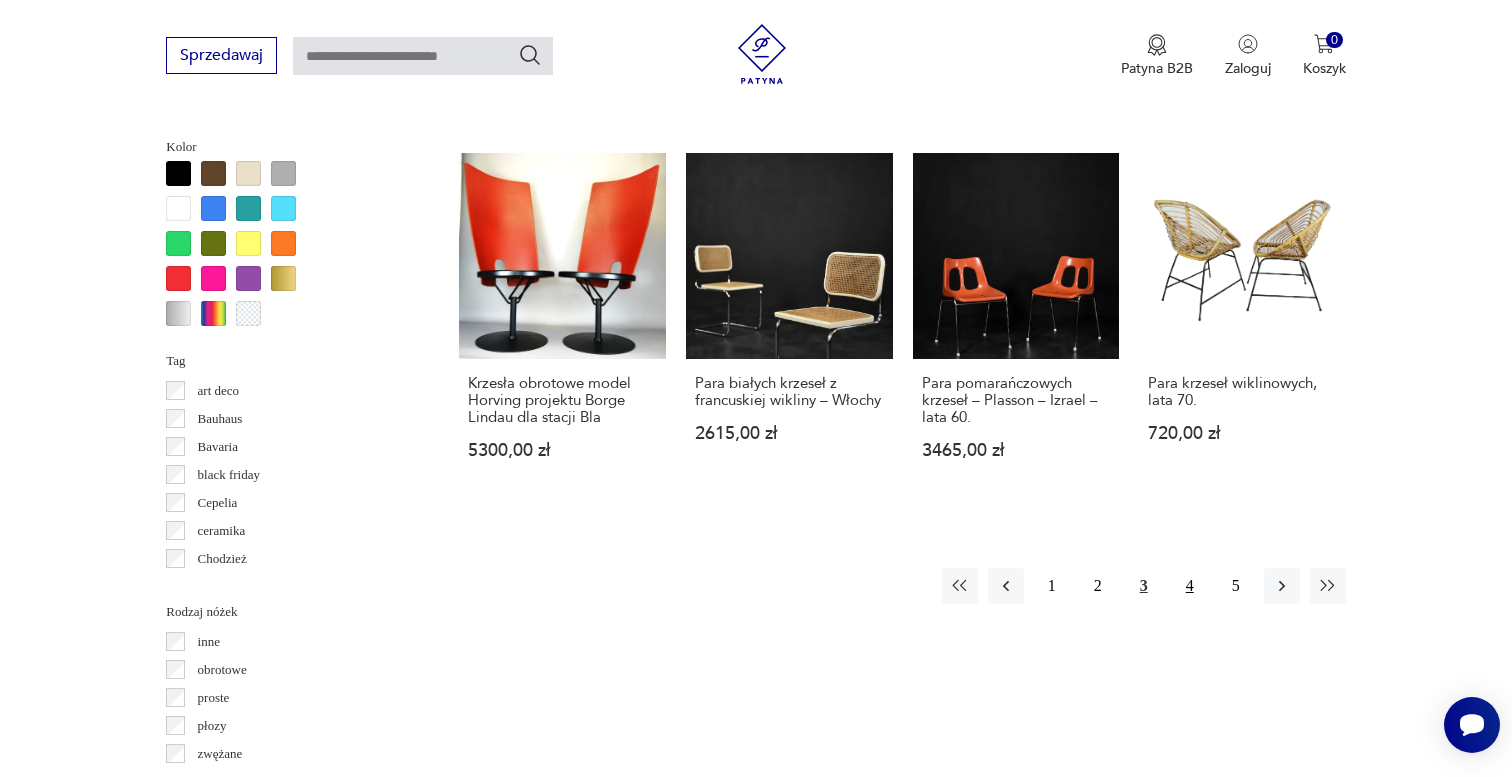 click on "4" at bounding box center (1190, 586) 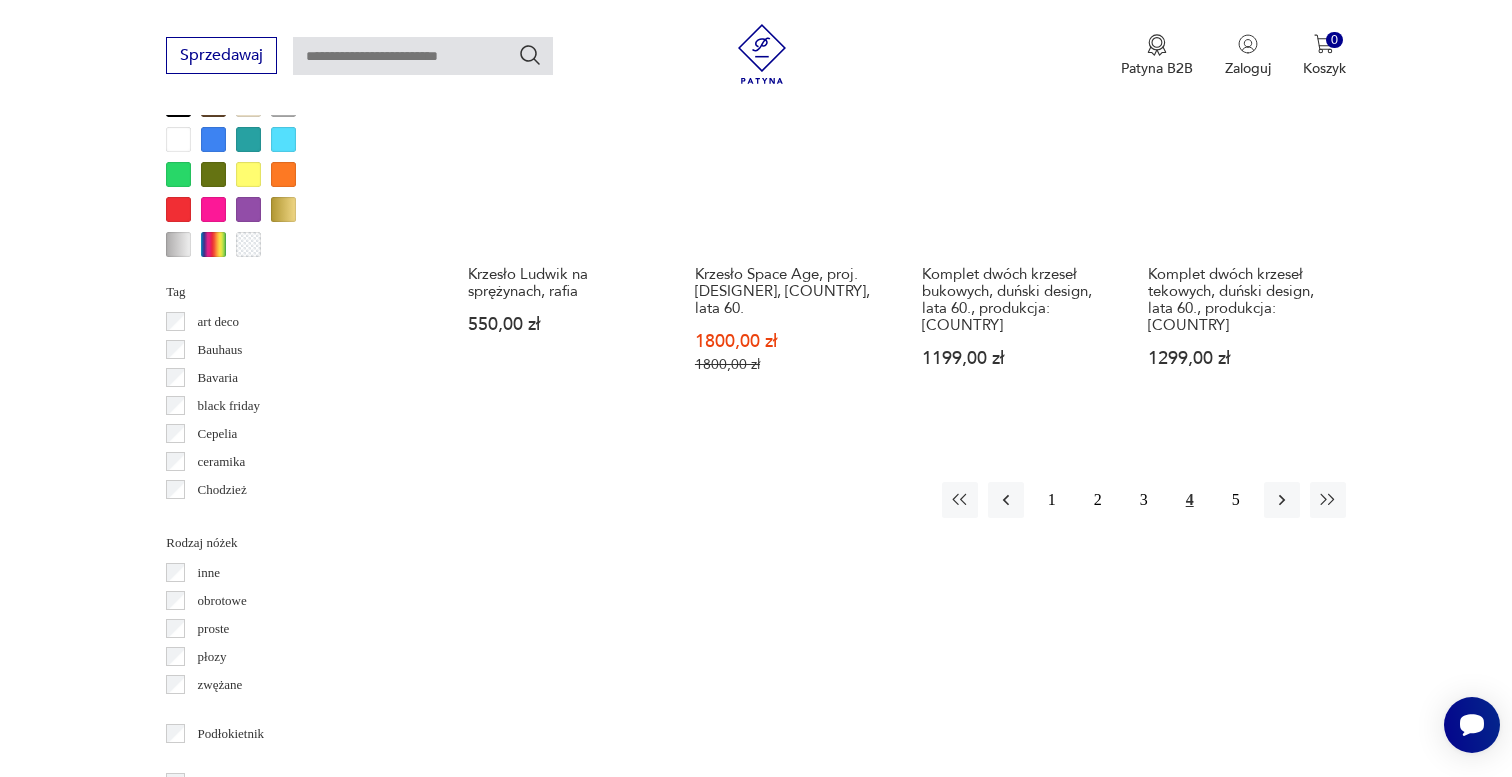 scroll, scrollTop: 2010, scrollLeft: 0, axis: vertical 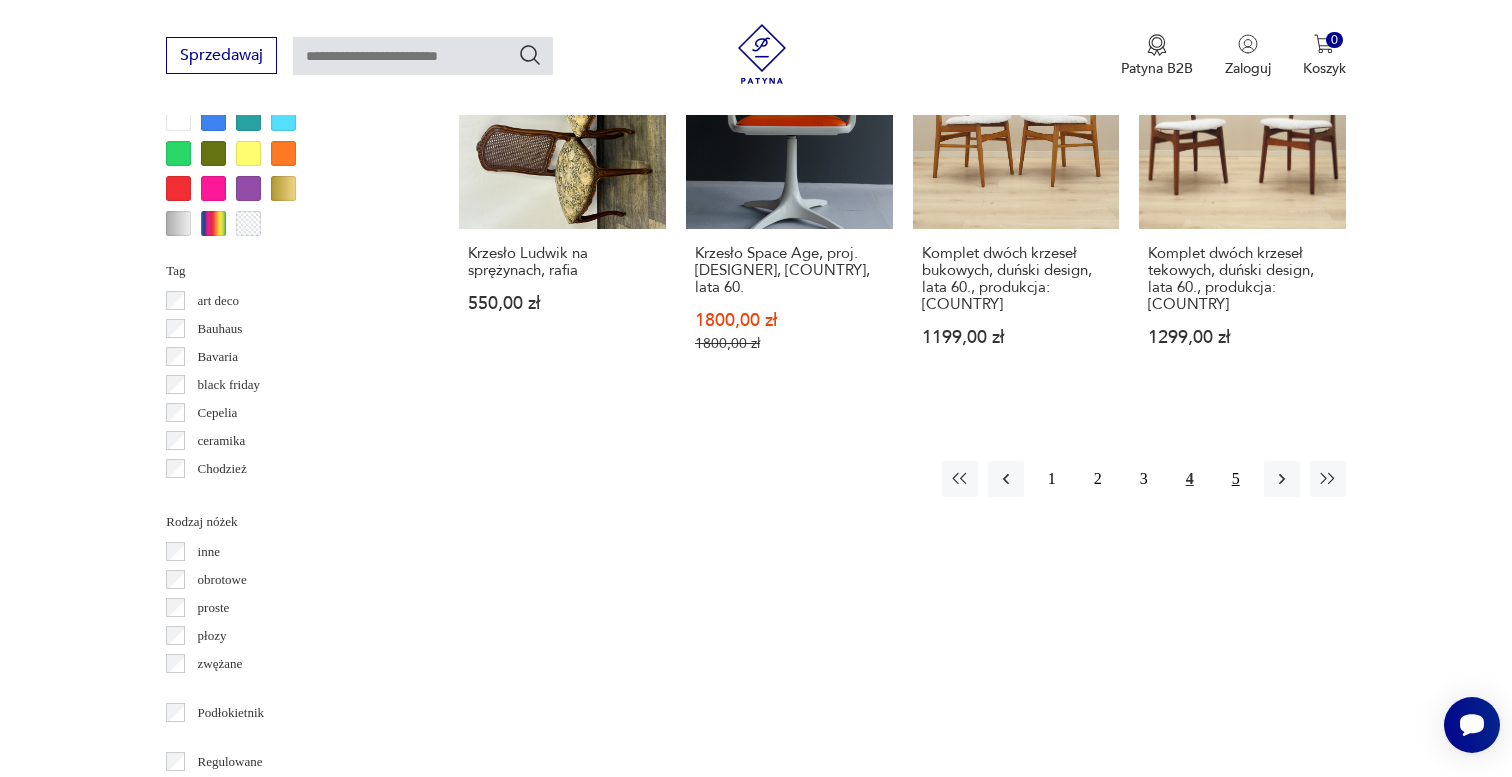 click on "5" at bounding box center [1236, 479] 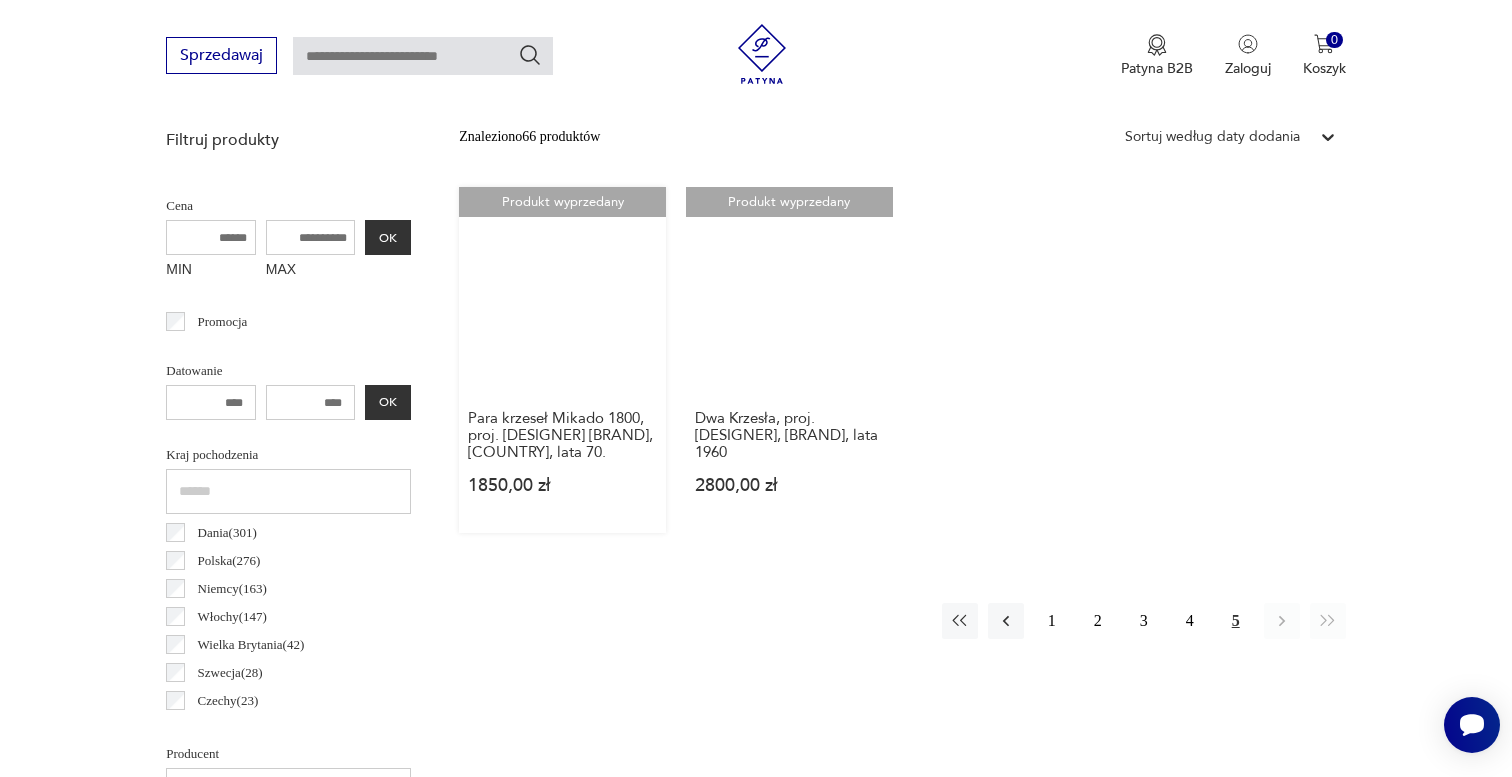 scroll, scrollTop: 724, scrollLeft: 0, axis: vertical 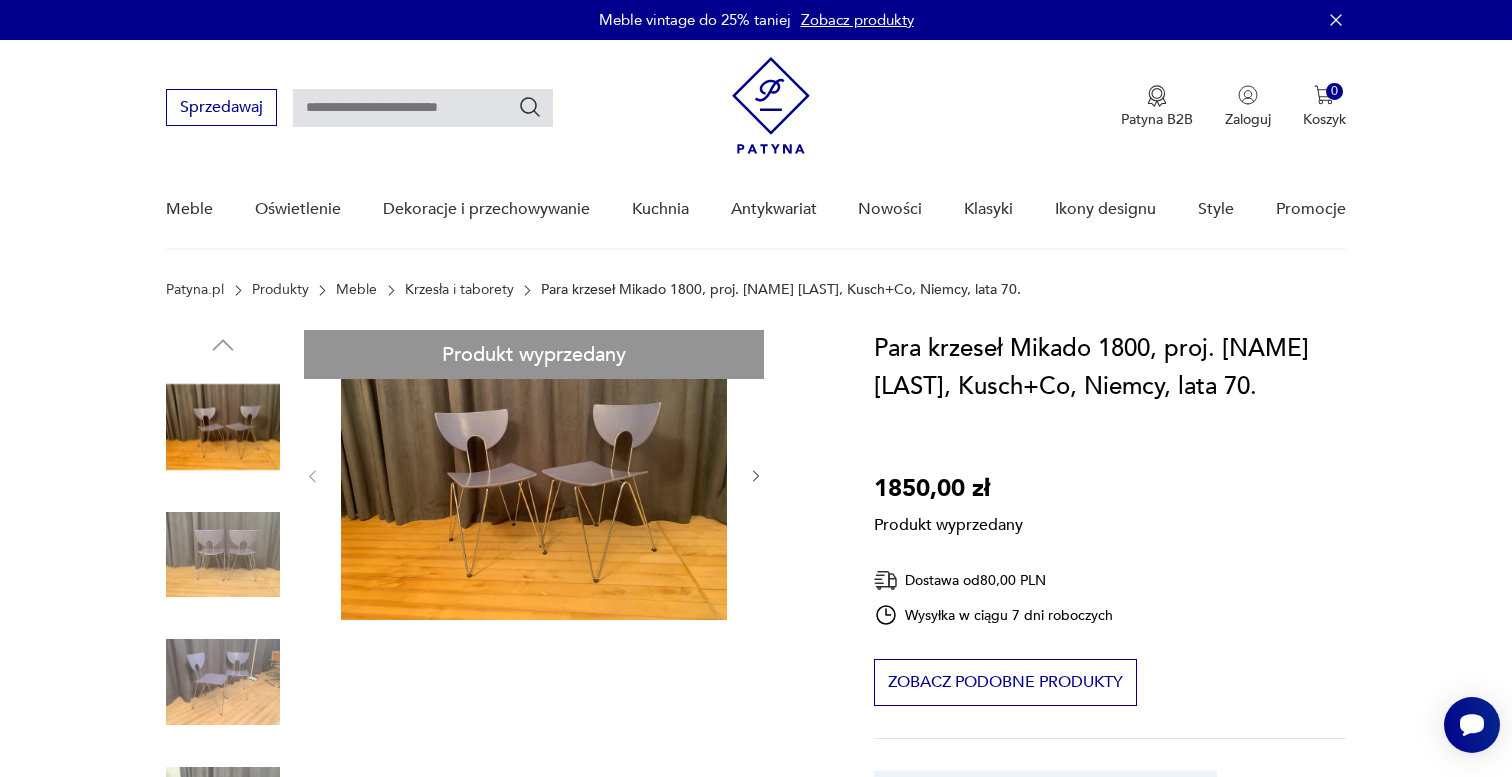 click on "Produkt wyprzedany Opis produktu Para krzeseł Mikado 1800 , proj. Walter Leeman dla Kusch+Co z lat 70 . W oryginalnym i bardzo dobrym stanie zachowania . Doskonała jakość wykonania z chromowanej stali i formowanej sklejki . Klasyka światowego i niemieckiego wzornictwa . Krzesła są sygnowane . Rozwiń więcej Szczegóły produktu Stan:   dobry Miasto sprzedawcy :   Ciechanów  Wysokość :   78 Typ :   inne Datowanie :   1970 - 1979 Kraj pochodzenia :   Niemcy Tworzywo :   chrom, drewno Producent :   Kusch+Co Wysokość :   78 Szerokość :   48 Liczba sztuk :   2 Głębokość :   58 Tagi:   design ,  lata 70. ,  luksusowo ,  mid-century modern Rozwiń więcej O sprzedawcy unique Zweryfikowany sprzedawca Ciechanów  Od 8 lat z Patyną Dostawa i zwroty Dostępne formy dostawy: Kurier   80,00 PLN Zwroty: Jeśli z jakiegokolwiek powodu chcesz zwrócić zamówiony przedmiot, masz na to   14 dni od momentu otrzymania przesyłki." at bounding box center [496, 944] 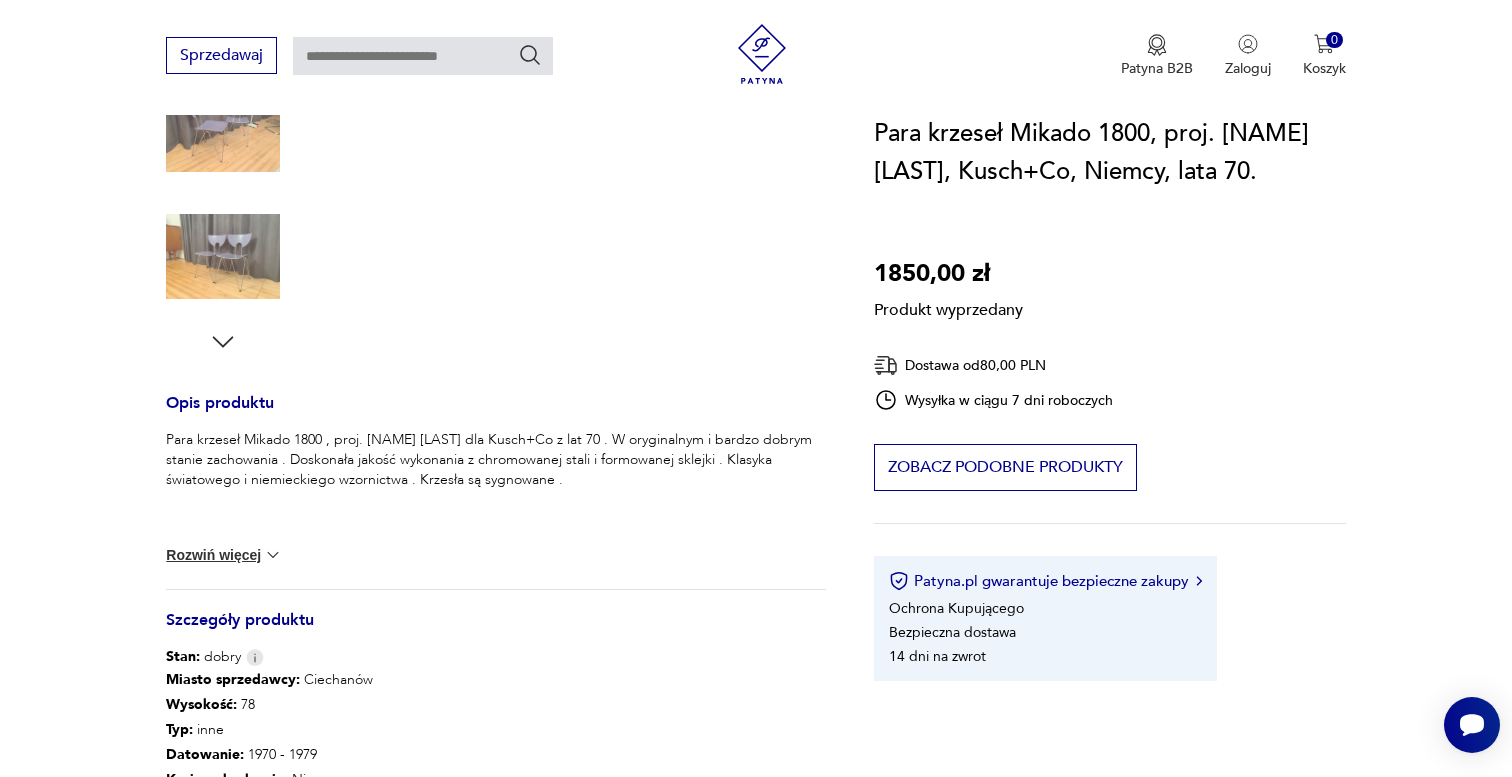 scroll, scrollTop: 557, scrollLeft: 0, axis: vertical 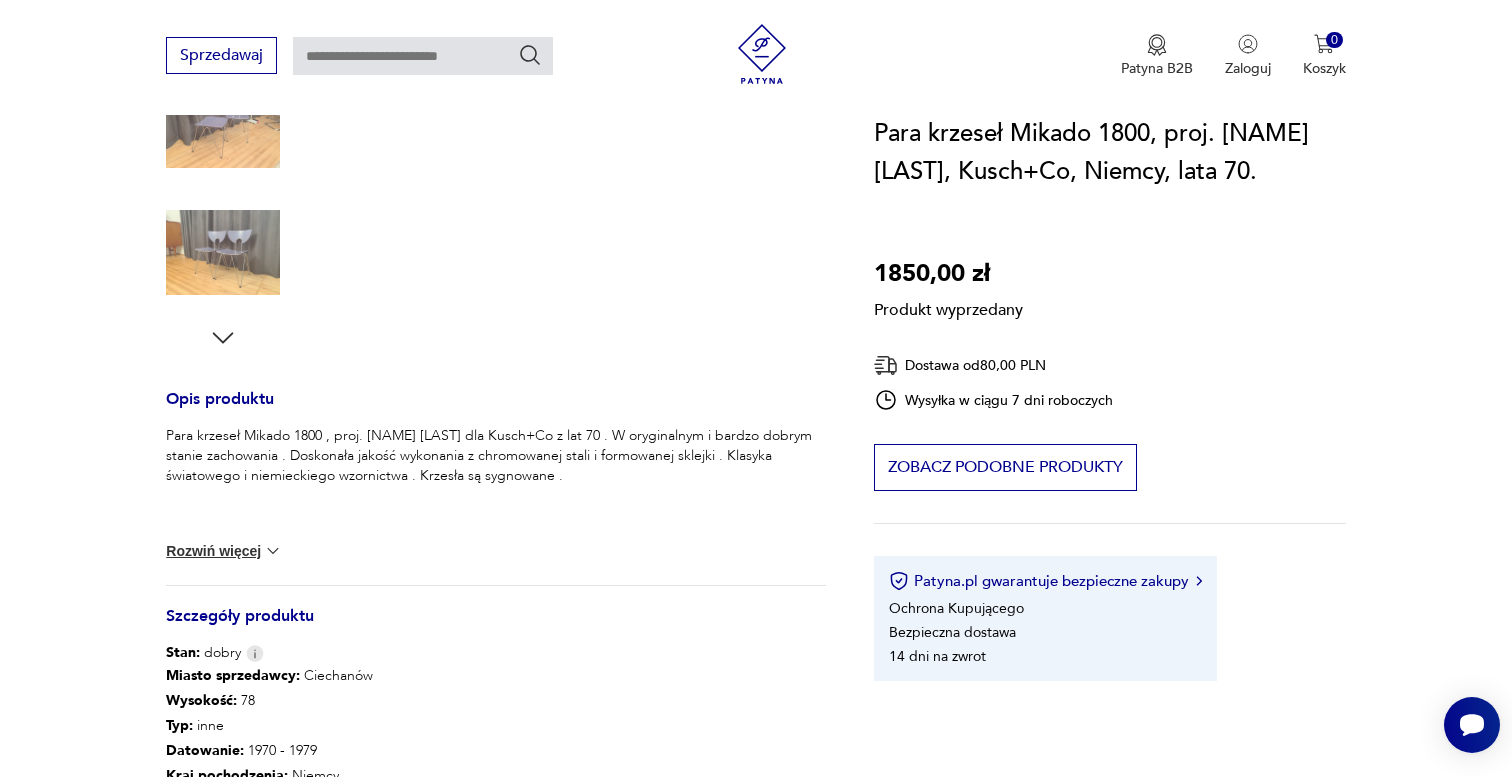 click on "Produkt wyprzedany Opis produktu Para krzeseł Mikado 1800 , proj. Walter Leeman dla Kusch+Co z lat 70 . W oryginalnym i bardzo dobrym stanie zachowania . Doskonała jakość wykonania z chromowanej stali i formowanej sklejki . Klasyka światowego i niemieckiego wzornictwa . Krzesła są sygnowane . Rozwiń więcej Szczegóły produktu Stan:   dobry Miasto sprzedawcy :   Ciechanów  Wysokość :   78 Typ :   inne Datowanie :   1970 - 1979 Kraj pochodzenia :   Niemcy Tworzywo :   chrom, drewno Producent :   Kusch+Co Wysokość :   78 Szerokość :   48 Liczba sztuk :   2 Głębokość :   58 Tagi:   design ,  lata 70. ,  luksusowo ,  mid-century modern Rozwiń więcej O sprzedawcy unique Zweryfikowany sprzedawca Ciechanów  Od 8 lat z Patyną Dostawa i zwroty Dostępne formy dostawy: Kurier   80,00 PLN Zwroty: Jeśli z jakiegokolwiek powodu chcesz zwrócić zamówiony przedmiot, masz na to   14 dni od momentu otrzymania przesyłki." at bounding box center [496, 387] 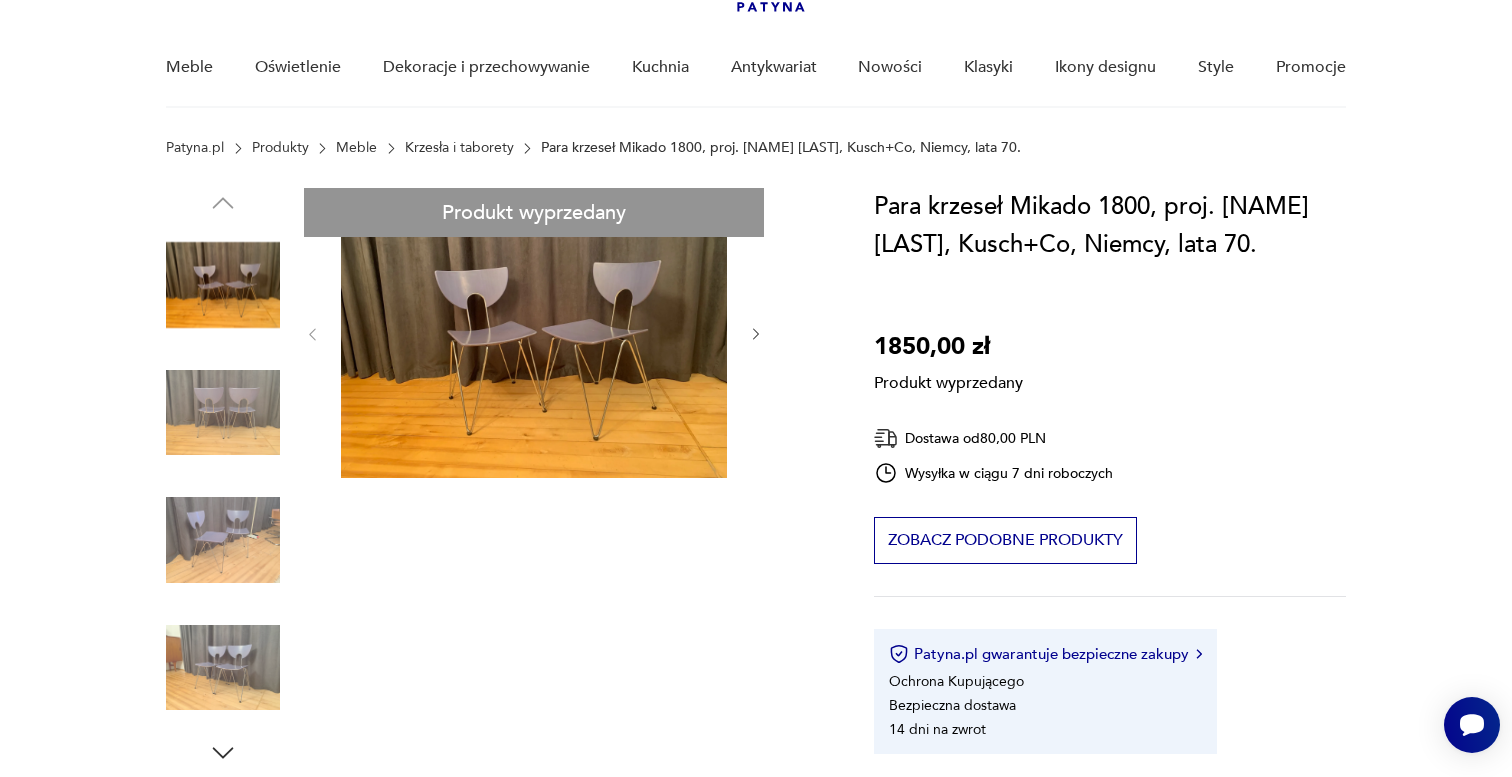 scroll, scrollTop: 40, scrollLeft: 0, axis: vertical 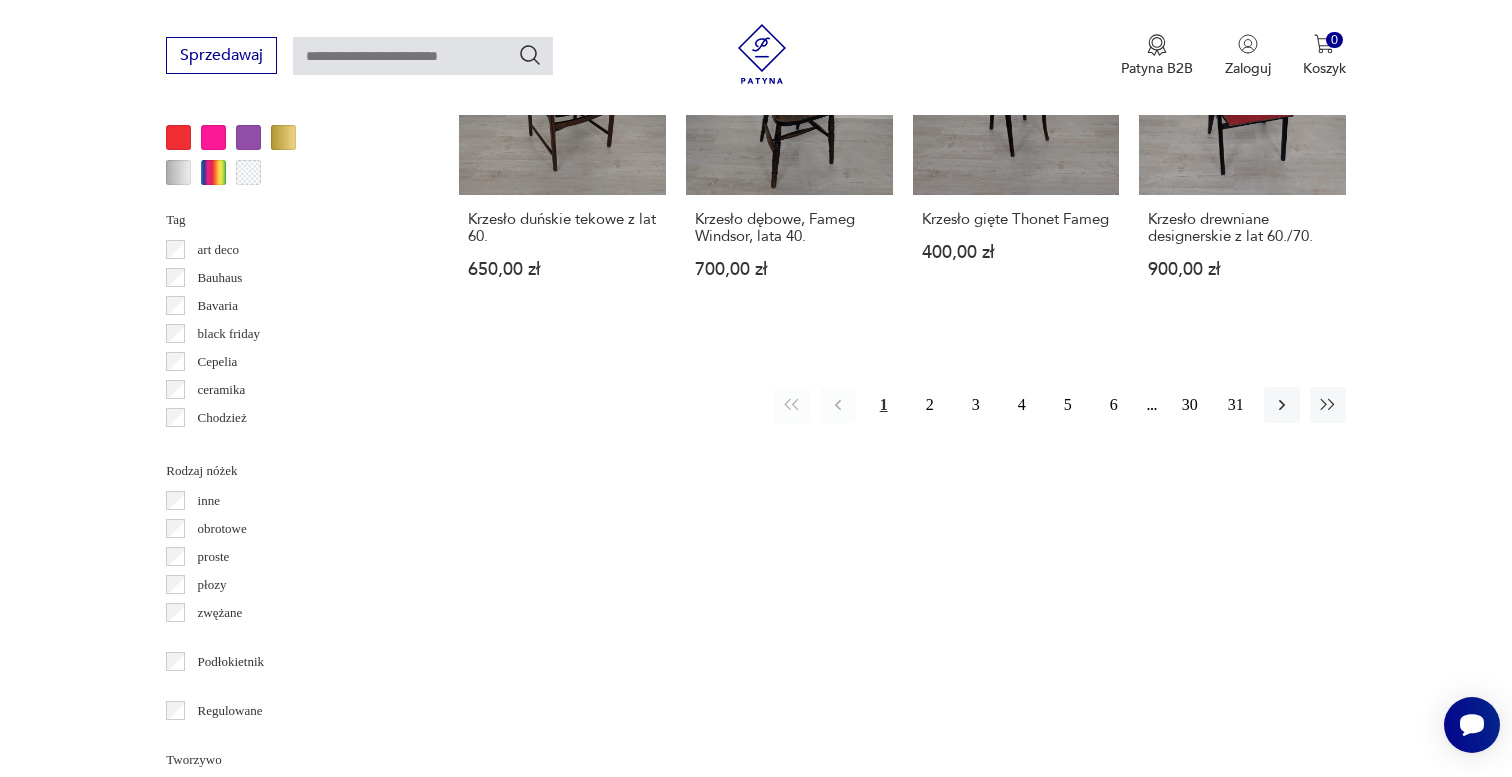 click on "Chodzież" at bounding box center (288, 418) 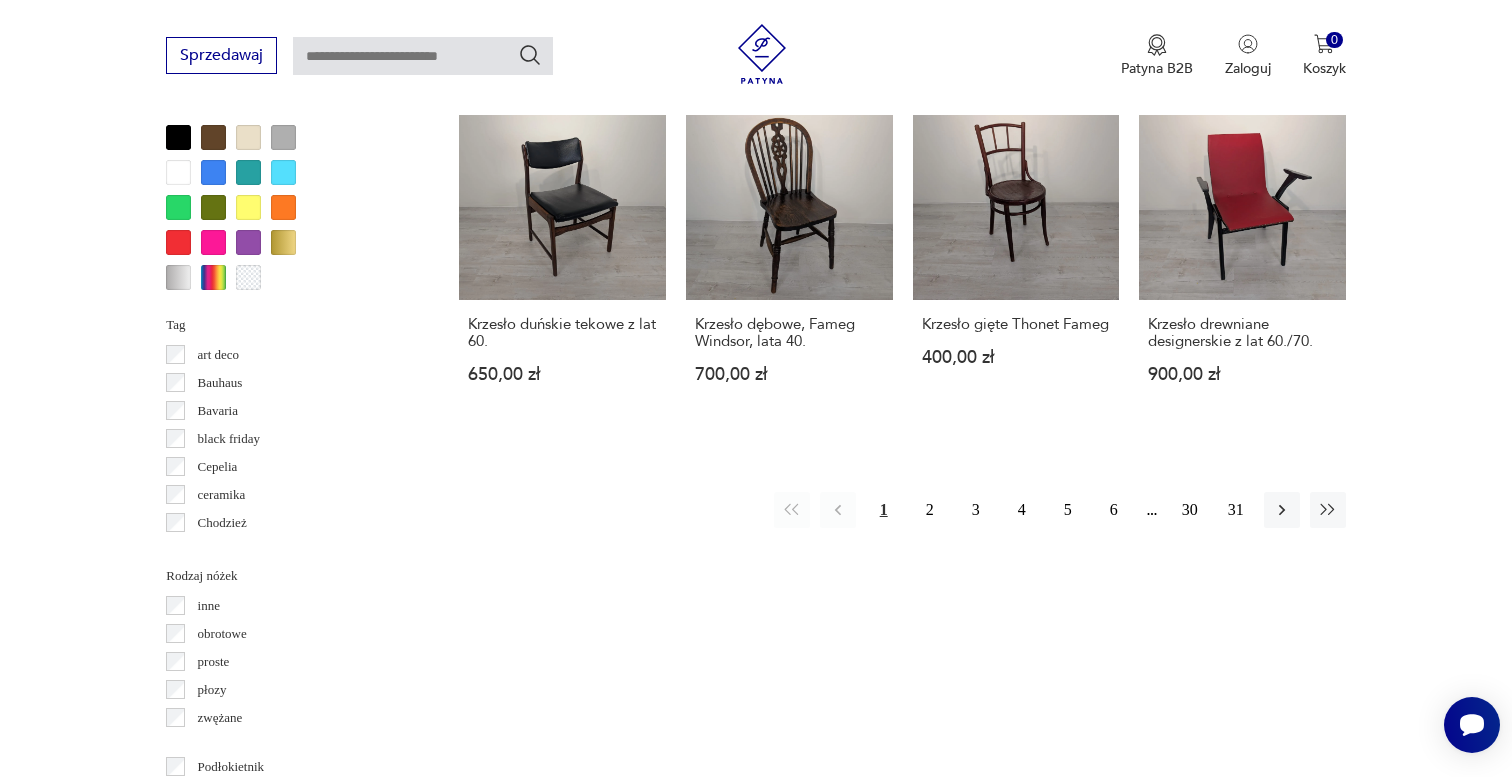 scroll, scrollTop: 1939, scrollLeft: 0, axis: vertical 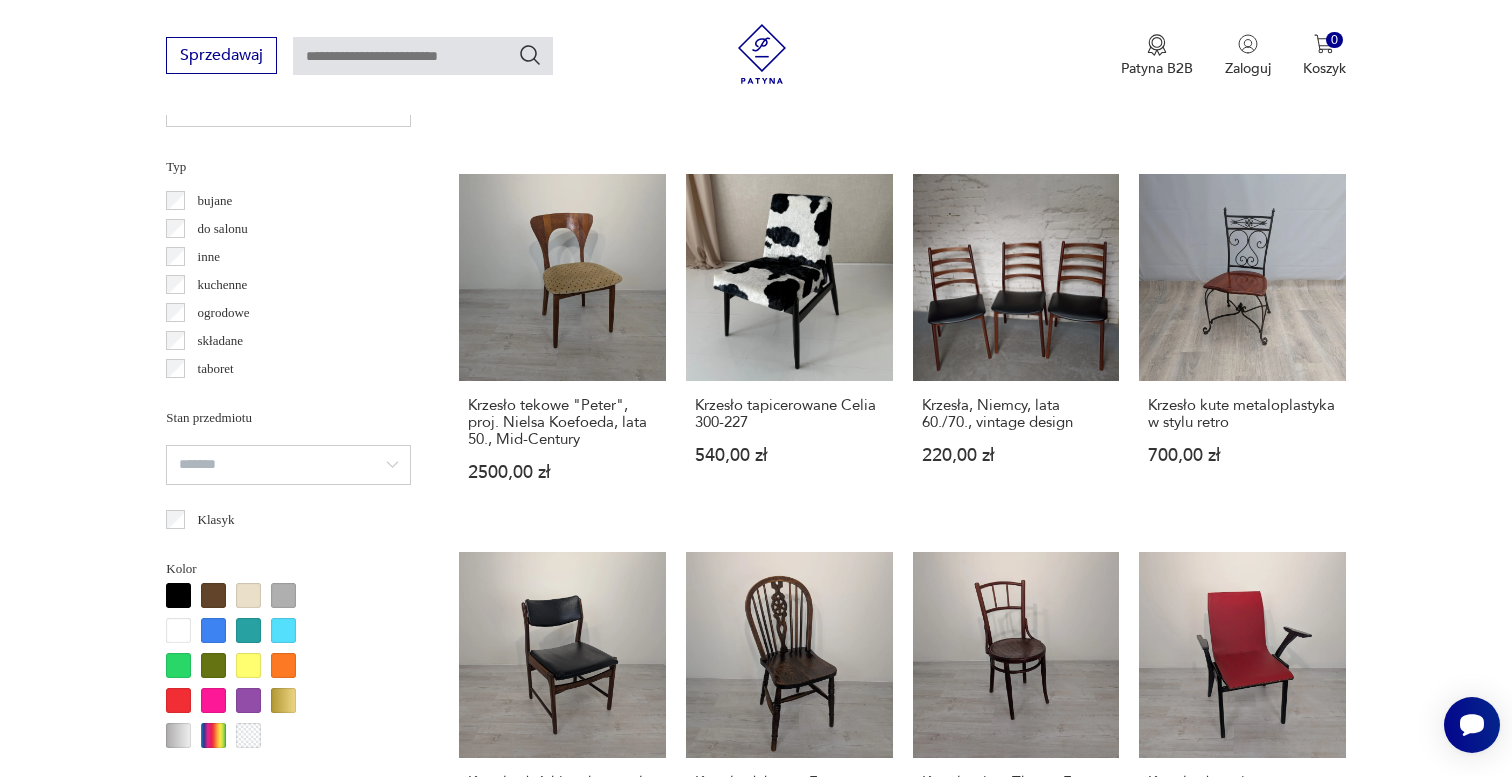click on "Sprzedawaj Patyna B2B Zaloguj 0 Koszyk Twój koszyk ( 0 ) Brak produktów w koszyku IDŹ DO KOSZYKA" at bounding box center [756, 57] 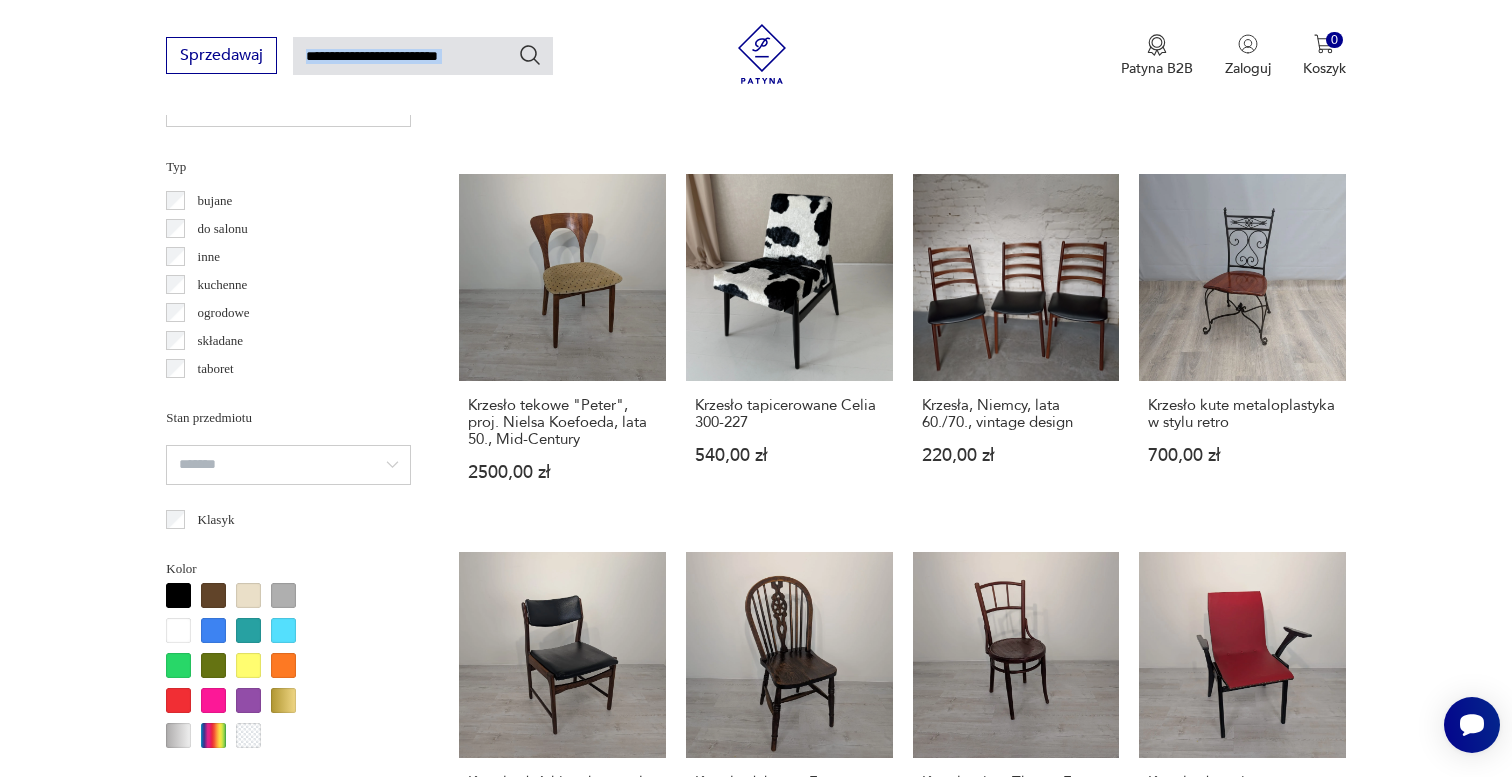 click on "Sprzedawaj Patyna B2B Zaloguj 0 Koszyk Twój koszyk ( 0 ) Brak produktów w koszyku IDŹ DO KOSZYKA" at bounding box center [756, 57] 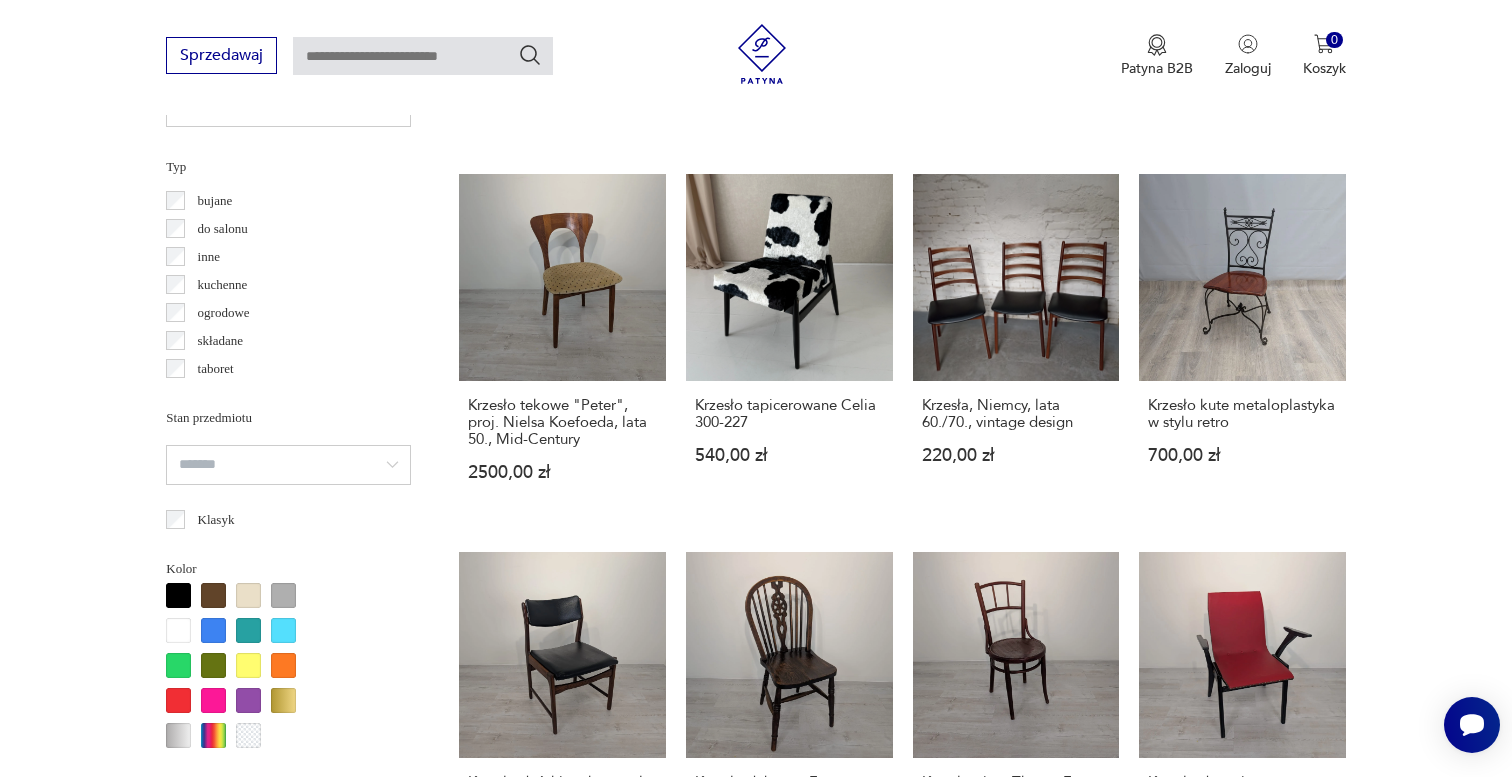 click at bounding box center (423, 56) 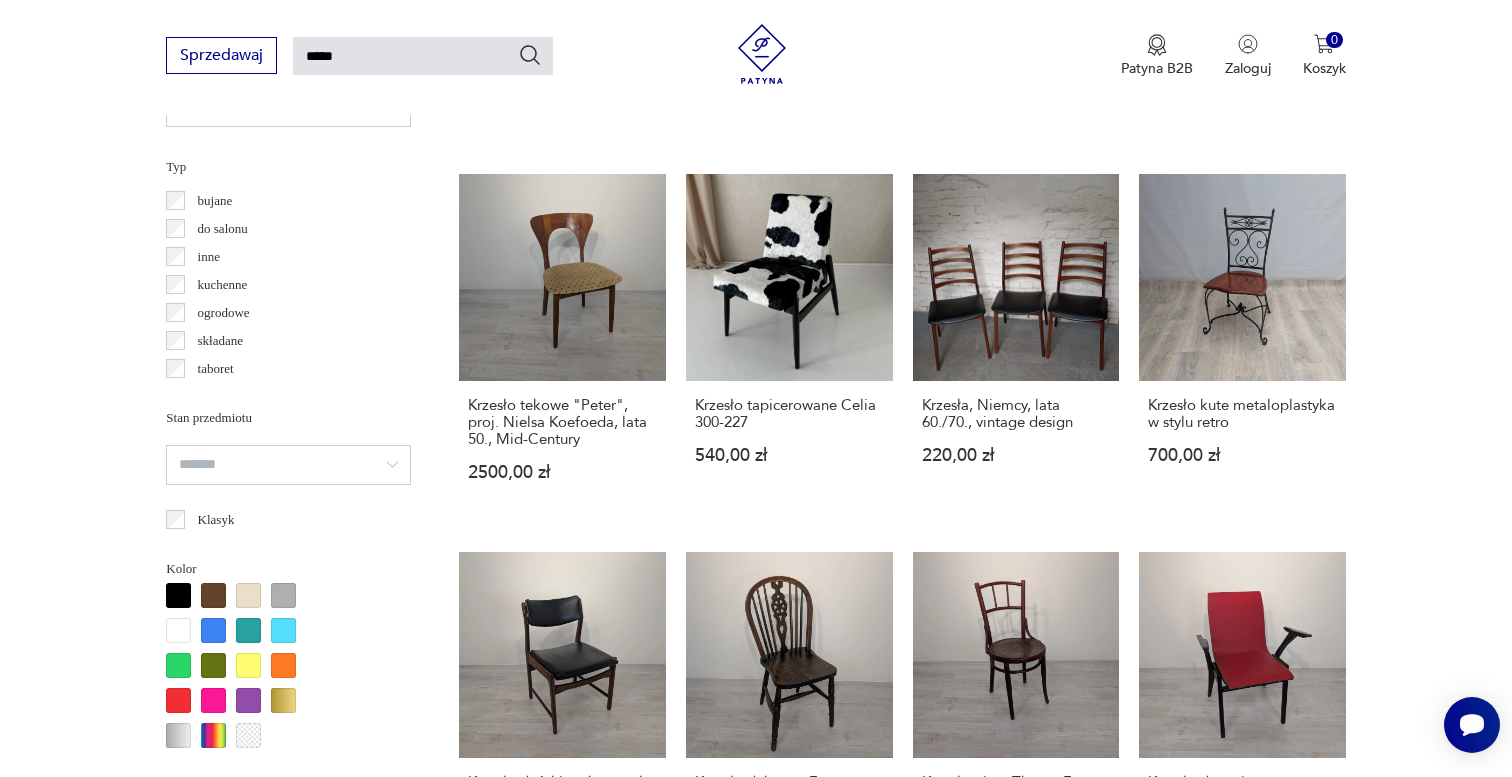 type on "*****" 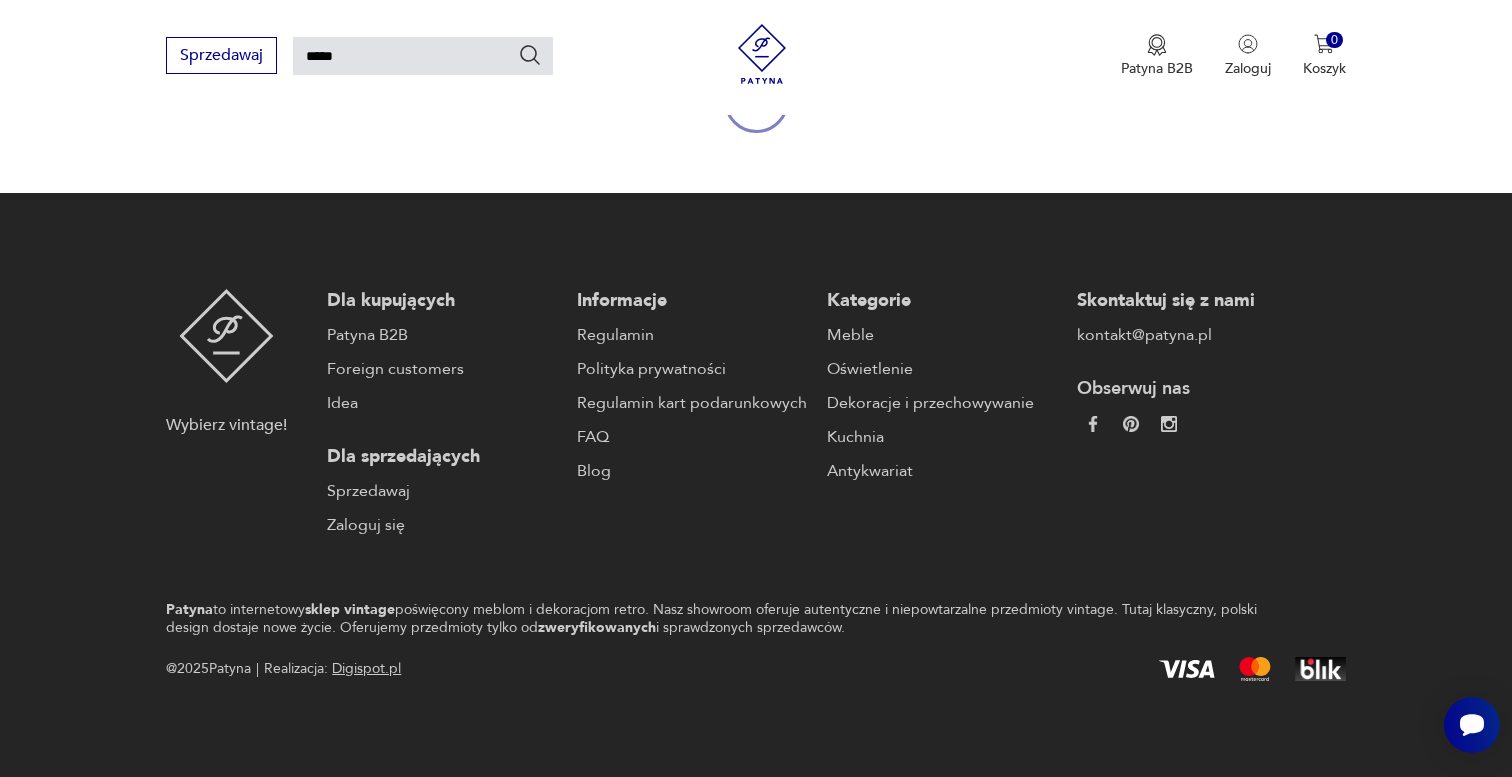 type 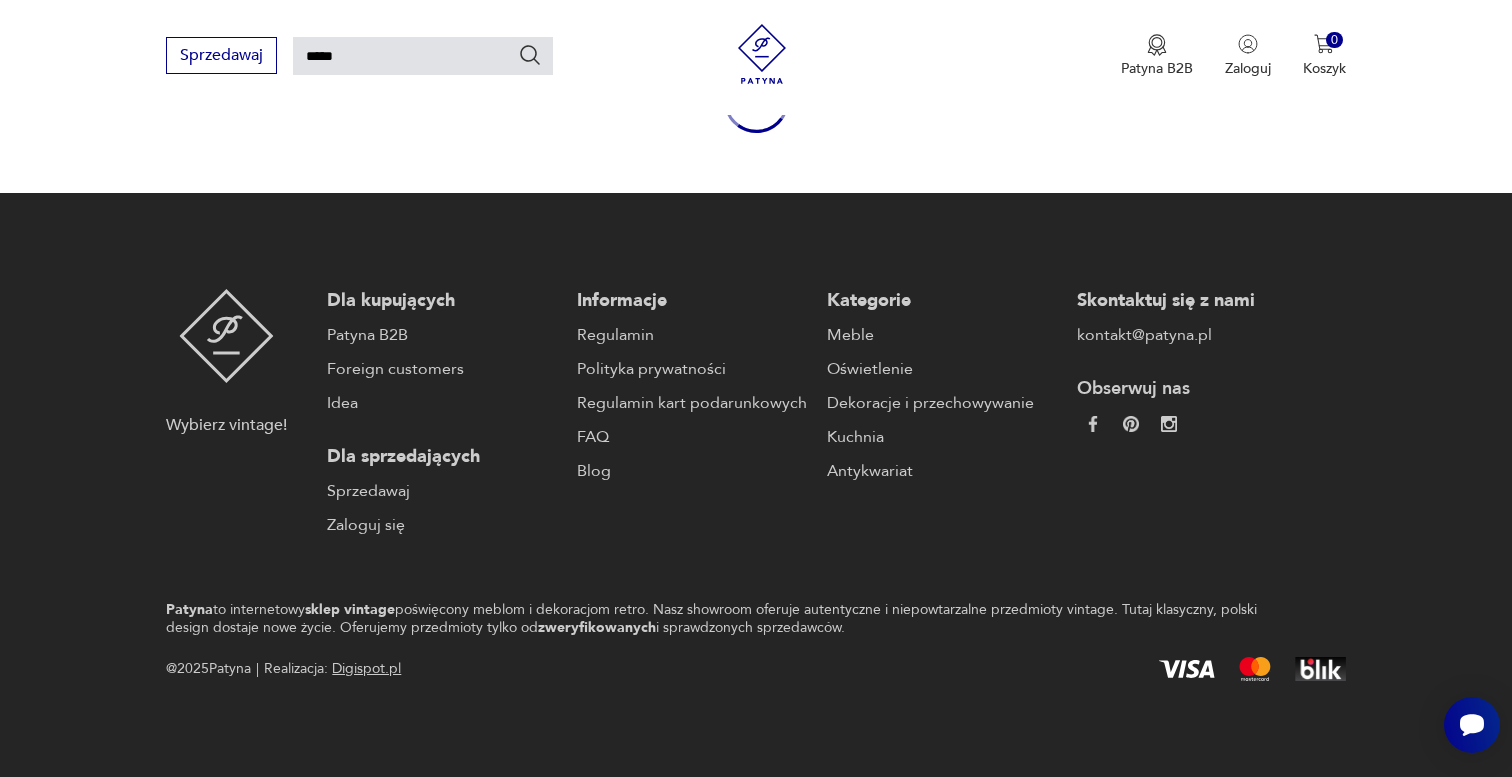 type 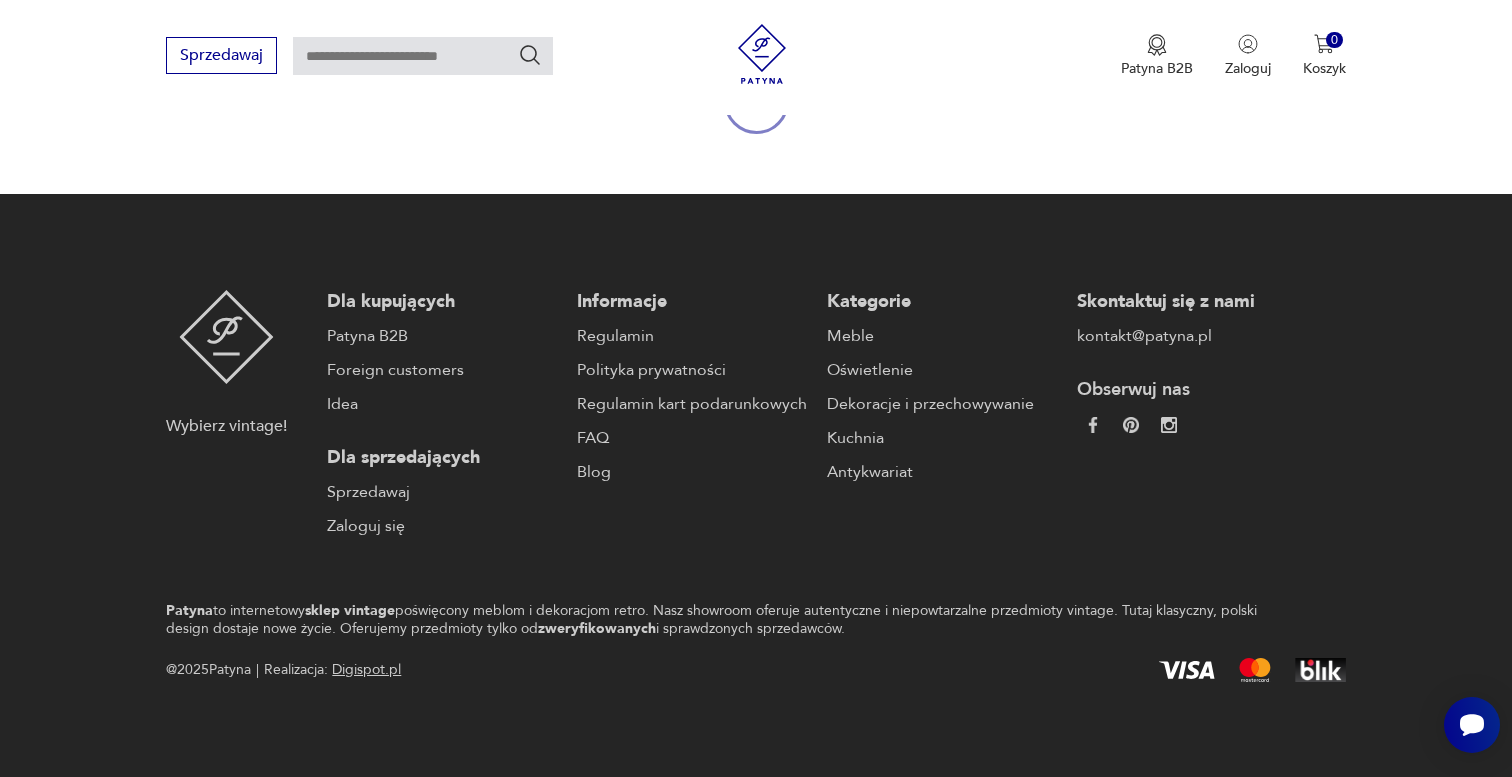 type on "*****" 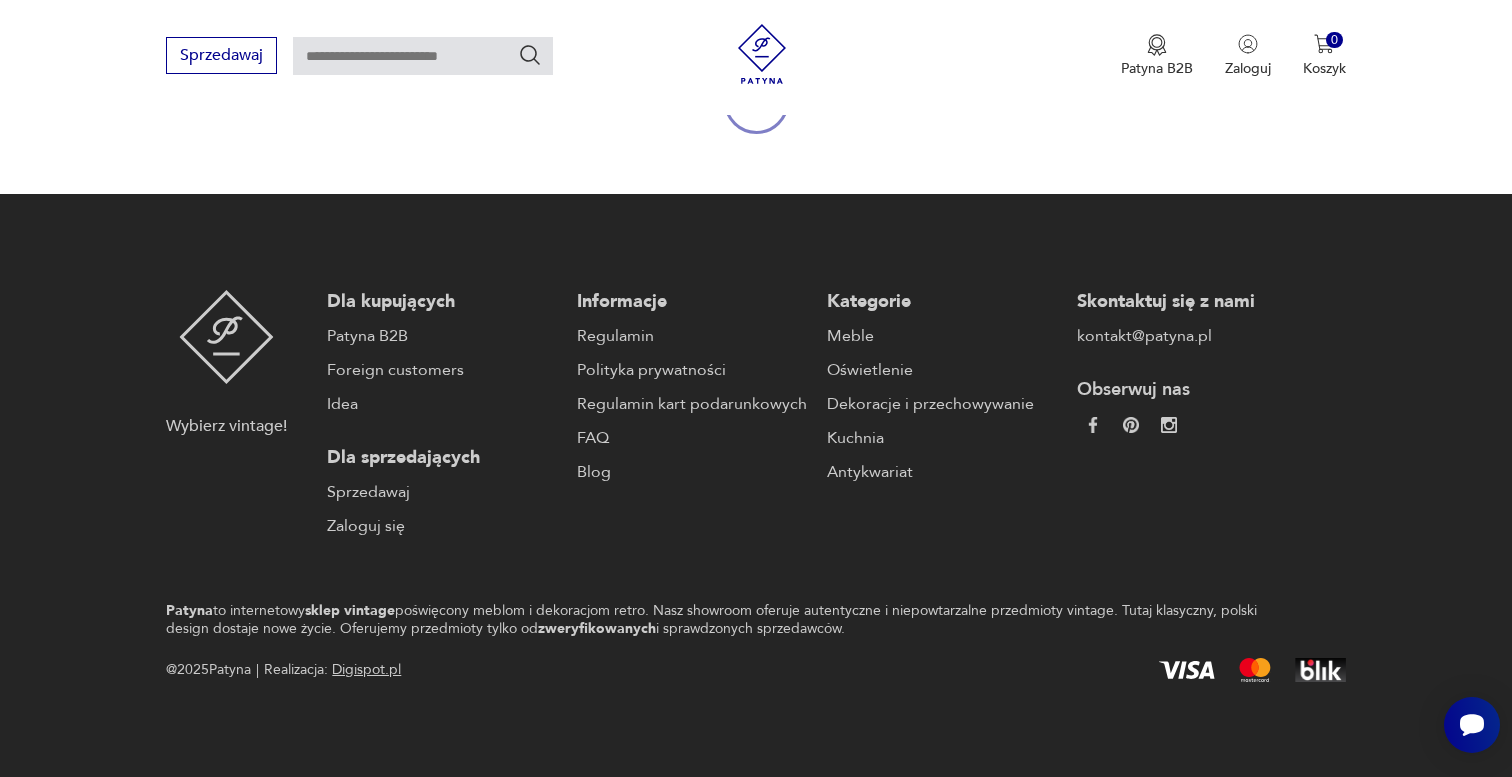 type on "*****" 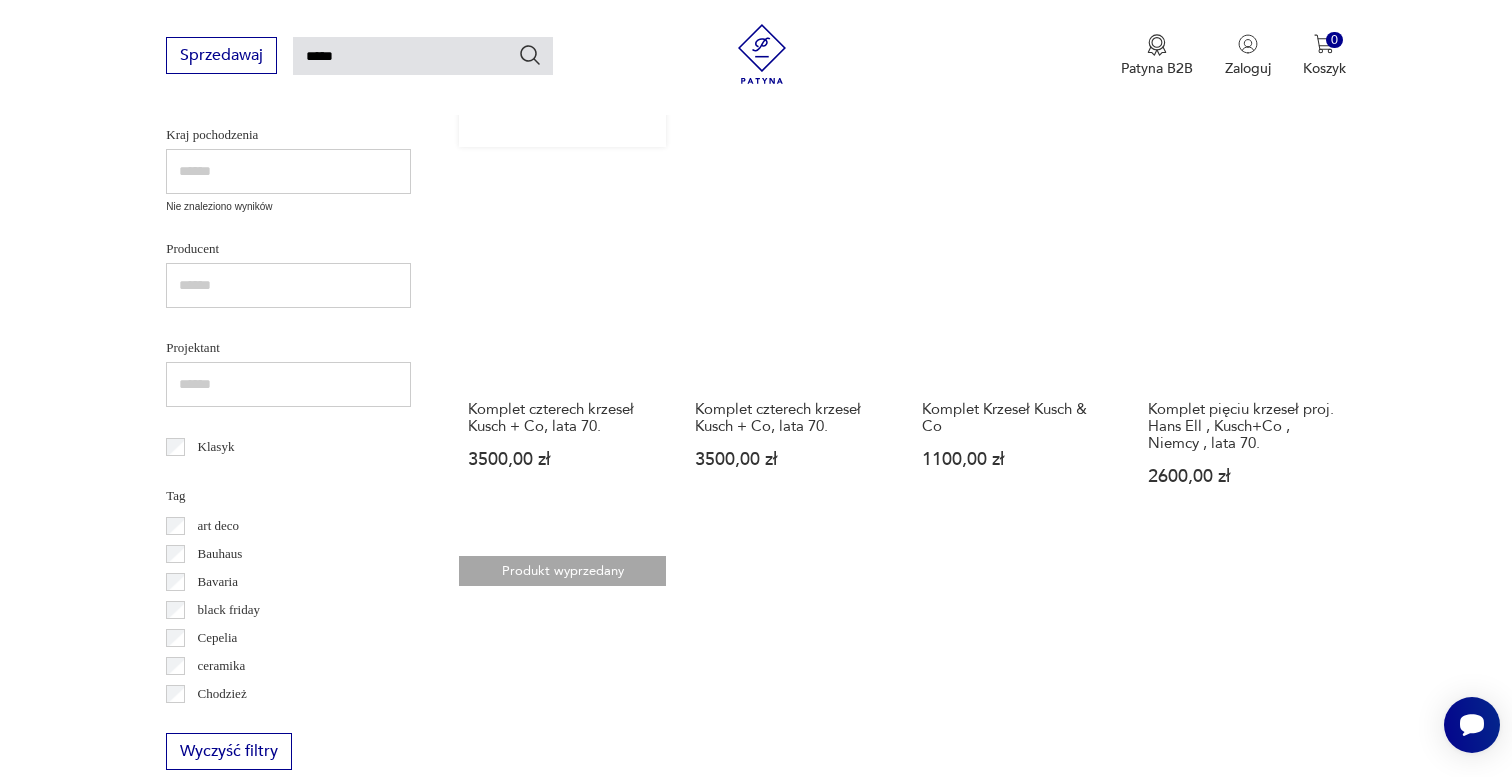 scroll, scrollTop: 752, scrollLeft: 0, axis: vertical 